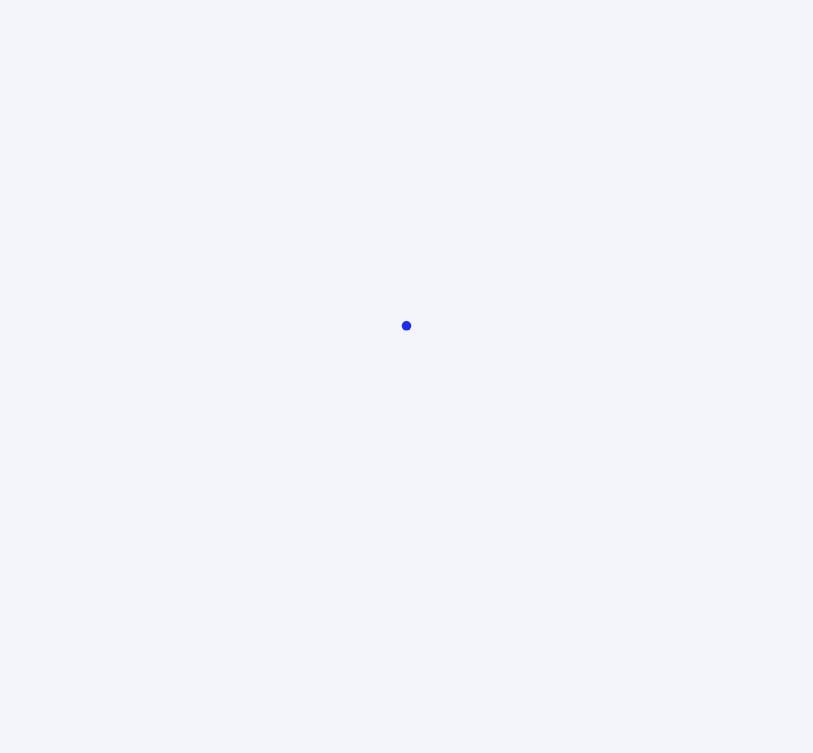 scroll, scrollTop: 0, scrollLeft: 0, axis: both 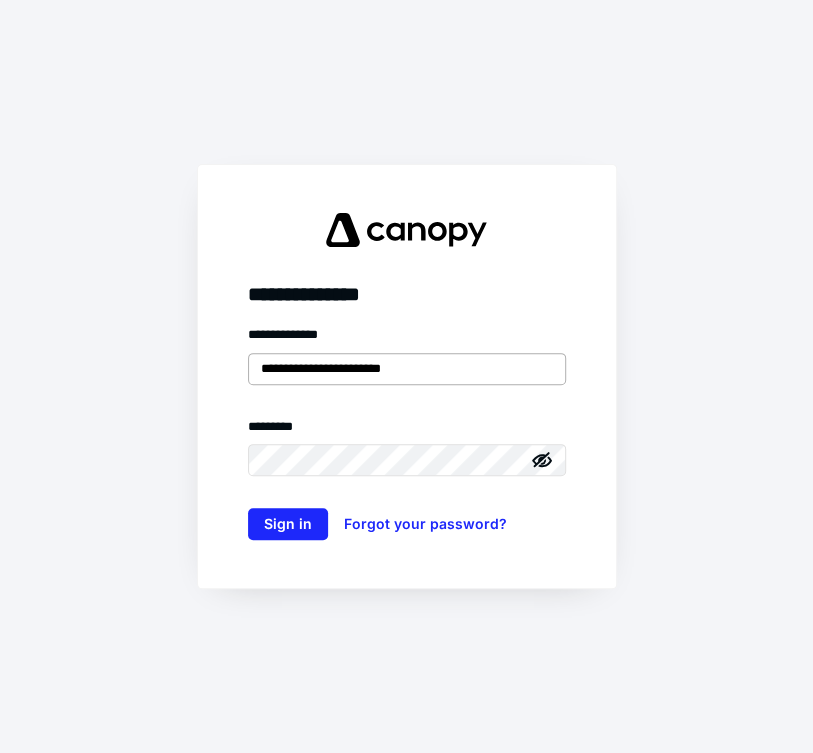 click on "**********" at bounding box center [407, 369] 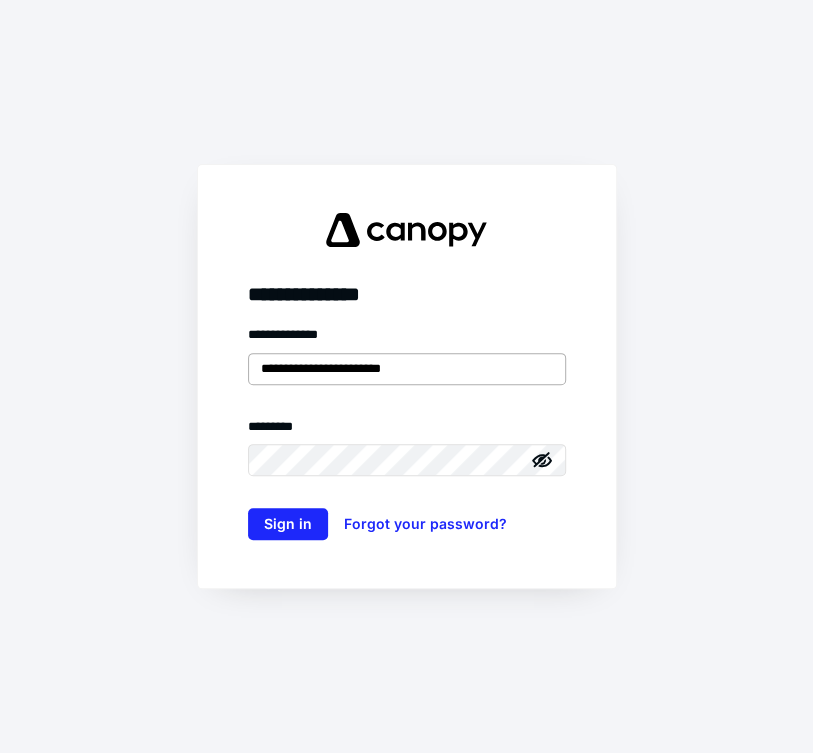 type on "**********" 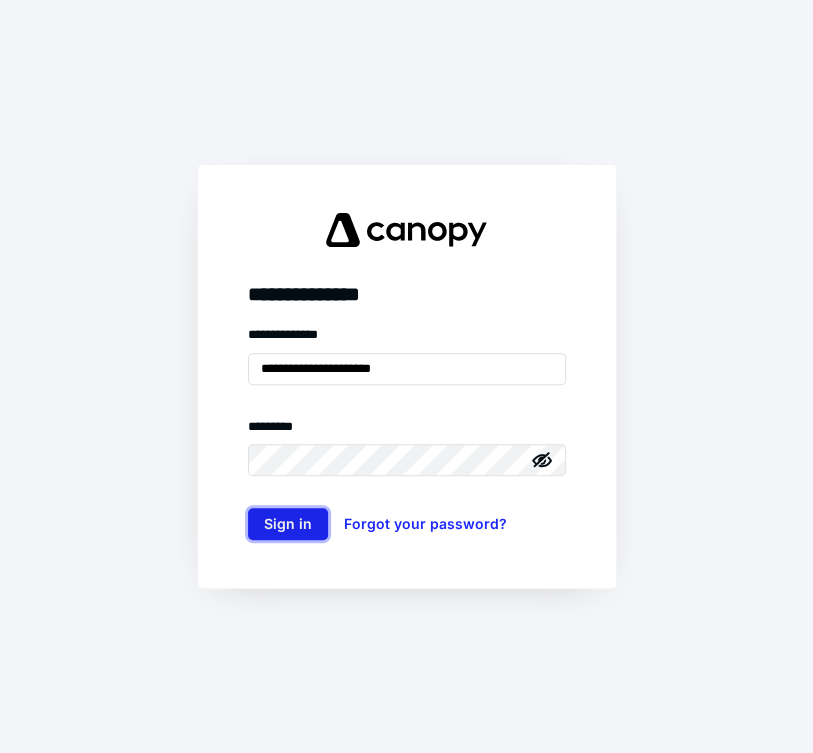 click on "Sign in" at bounding box center [288, 524] 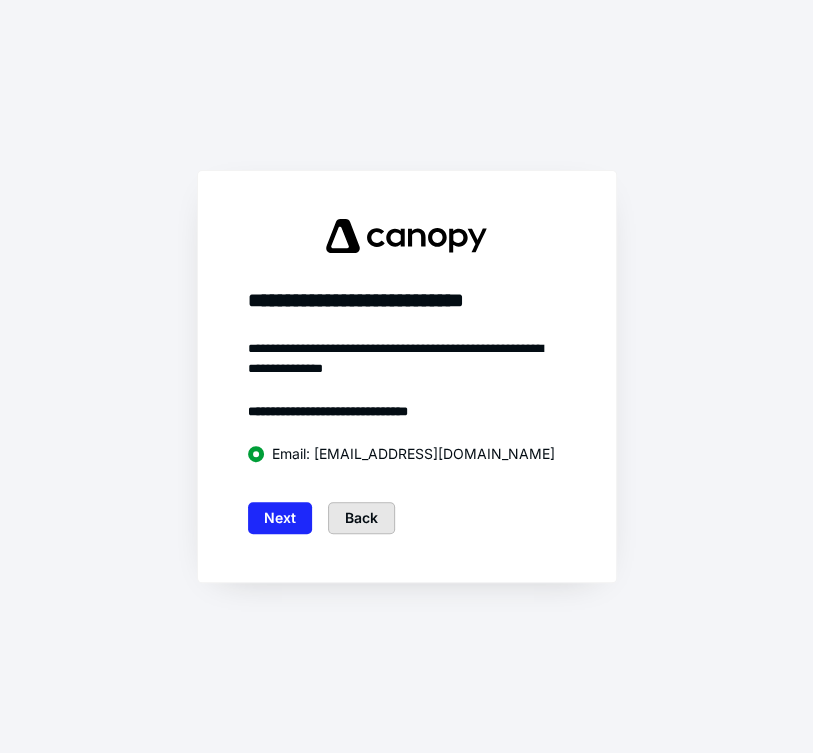 click on "Back" at bounding box center (361, 518) 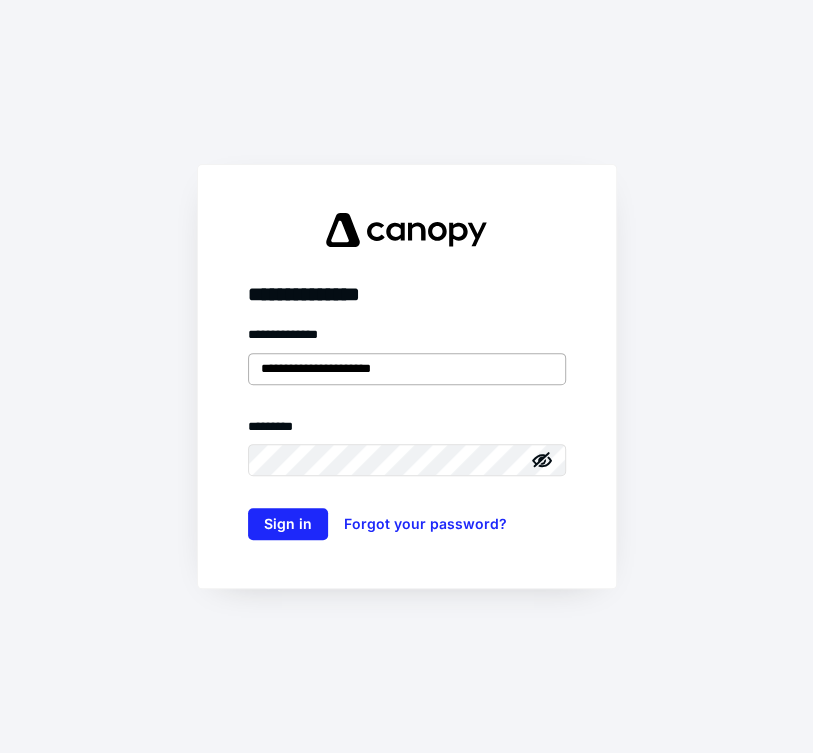 click on "**********" at bounding box center [407, 369] 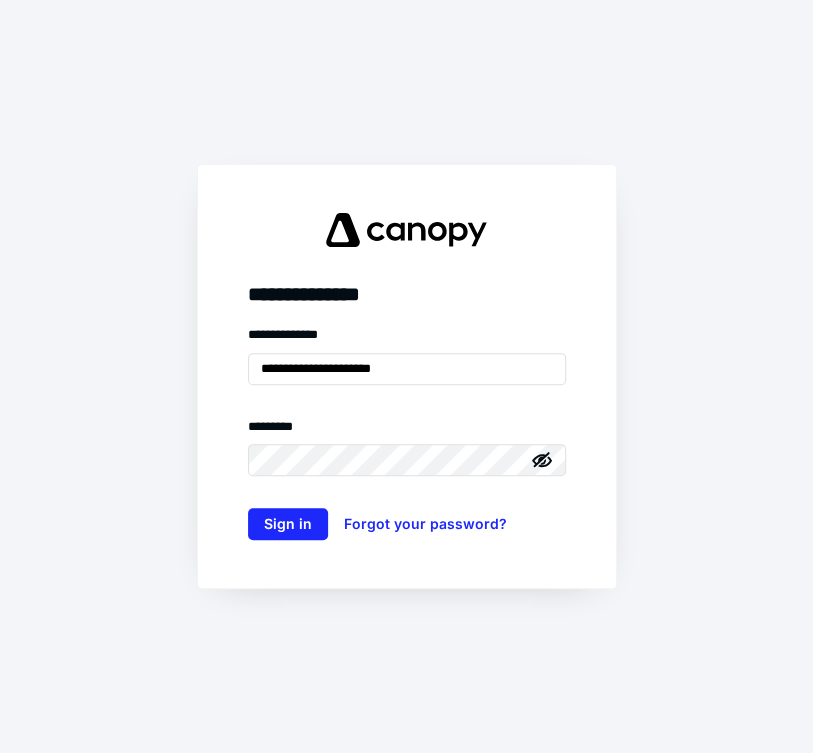 type on "**********" 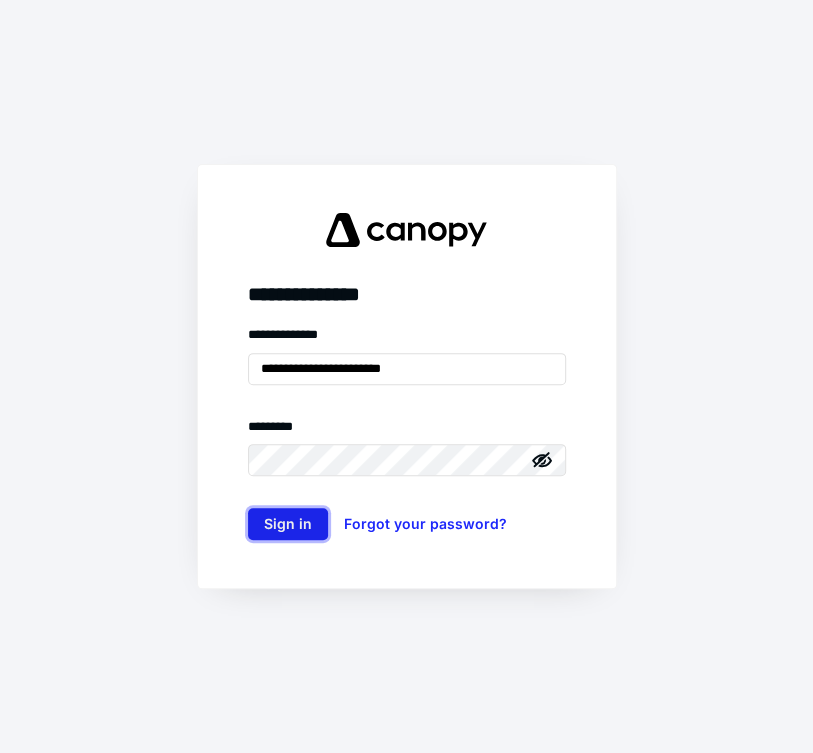 click on "Sign in" at bounding box center (288, 524) 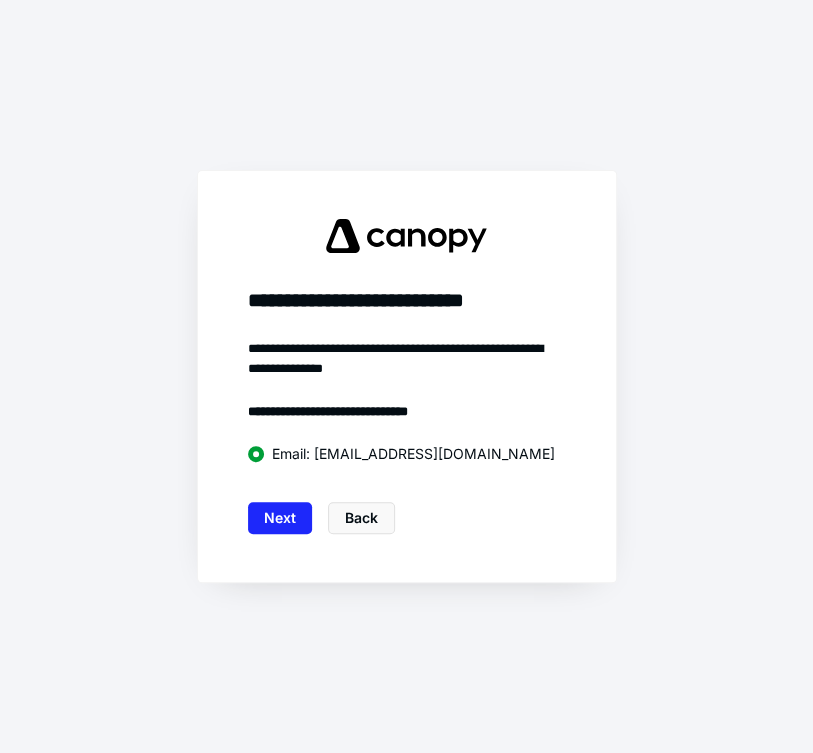 click on "Next" at bounding box center (280, 518) 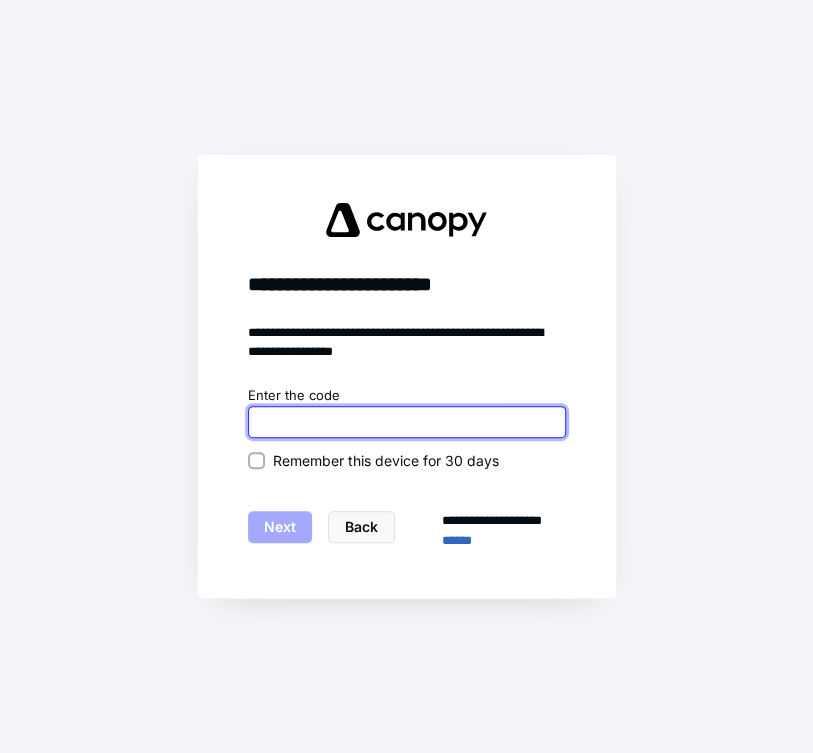 click at bounding box center [407, 422] 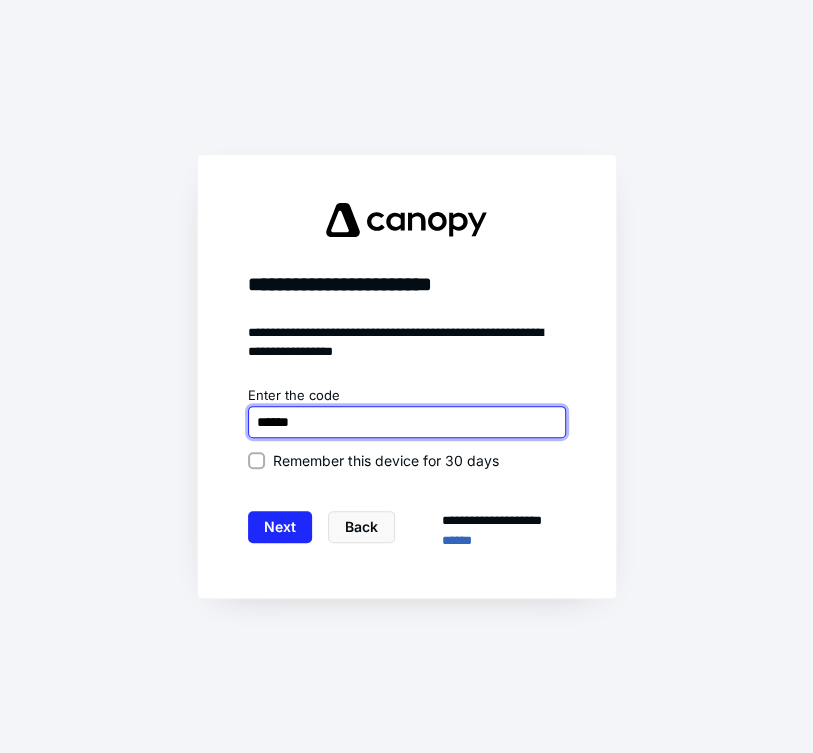type on "******" 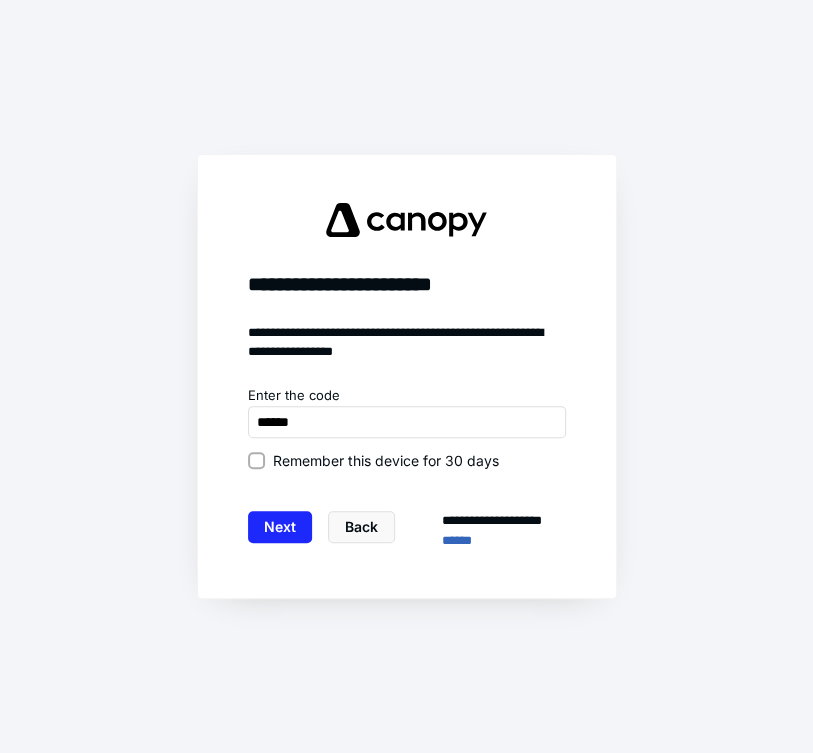 click 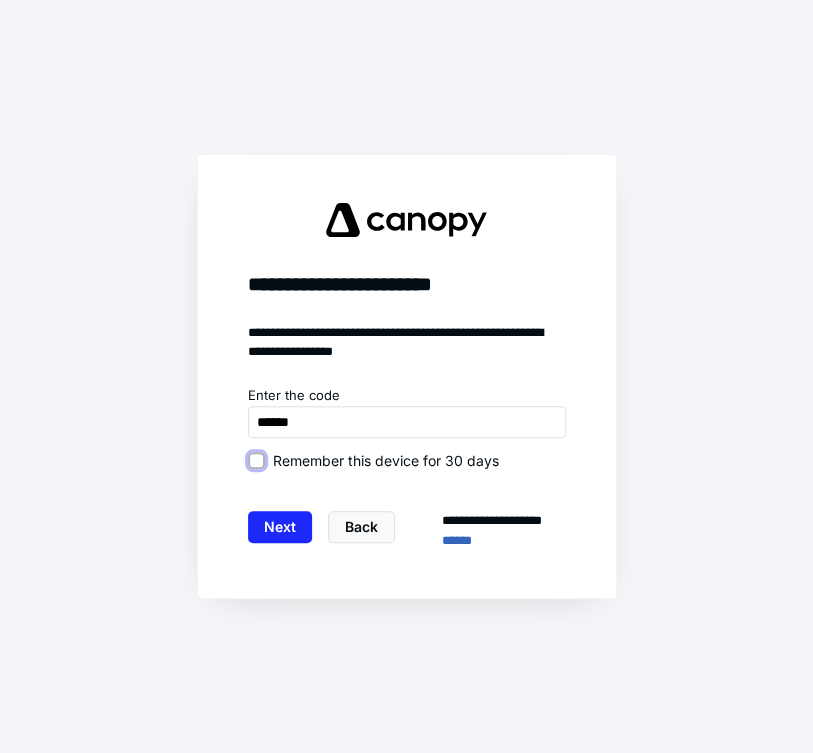 checkbox on "true" 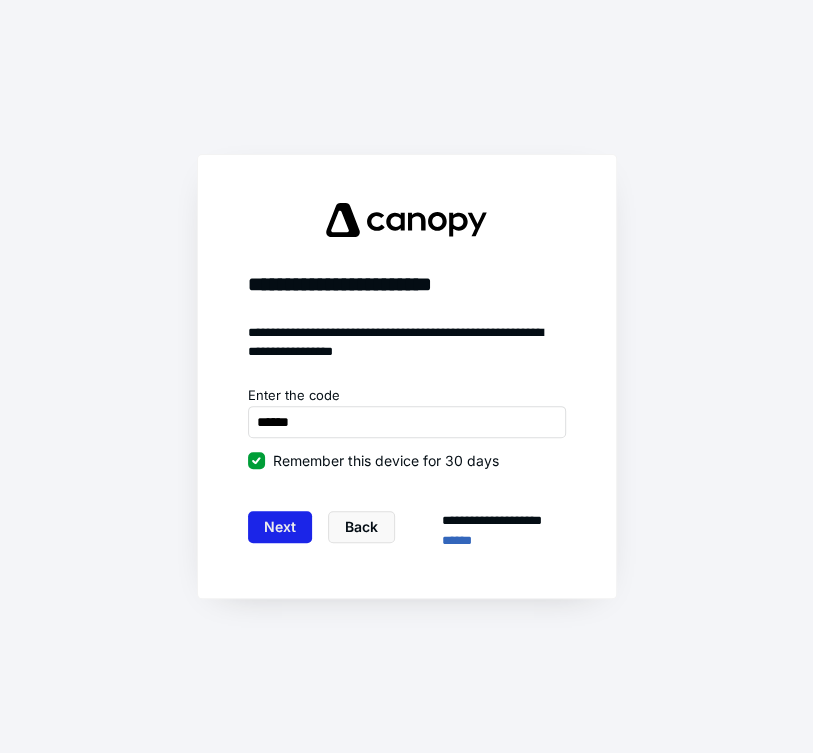 click on "Next" at bounding box center (280, 527) 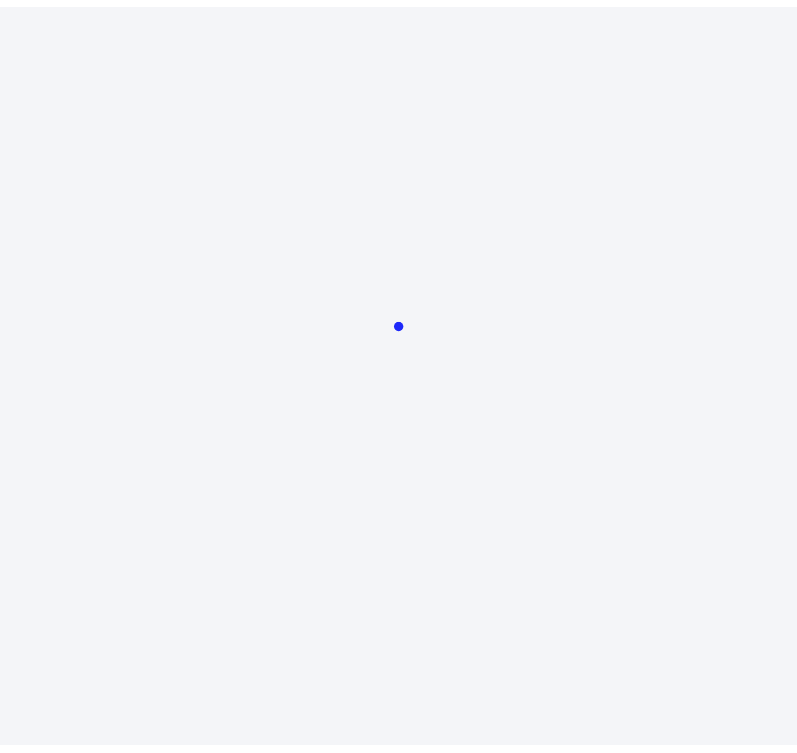 scroll, scrollTop: 0, scrollLeft: 0, axis: both 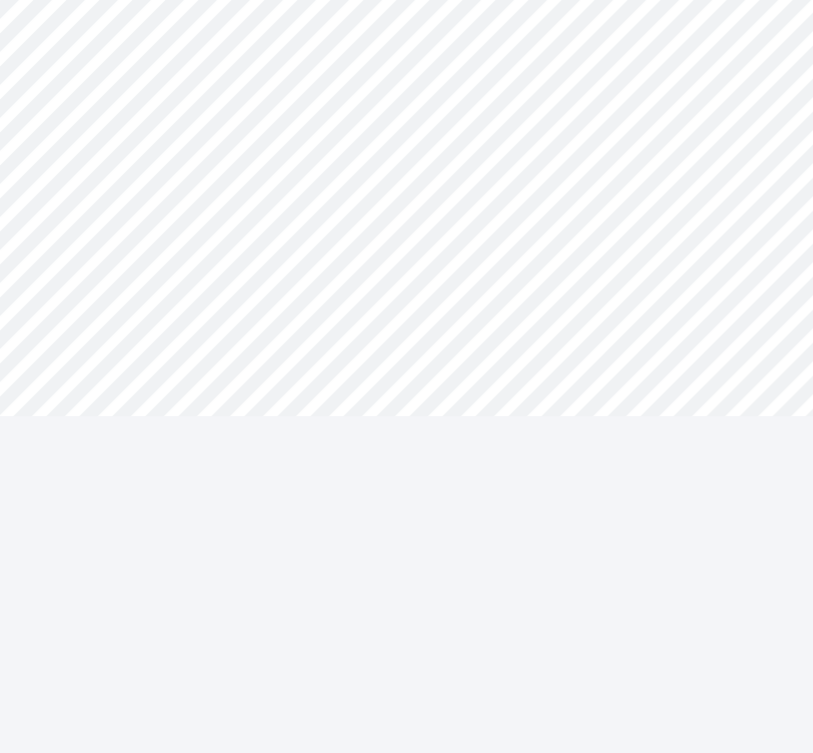 drag, startPoint x: 759, startPoint y: 422, endPoint x: 751, endPoint y: 505, distance: 83.38465 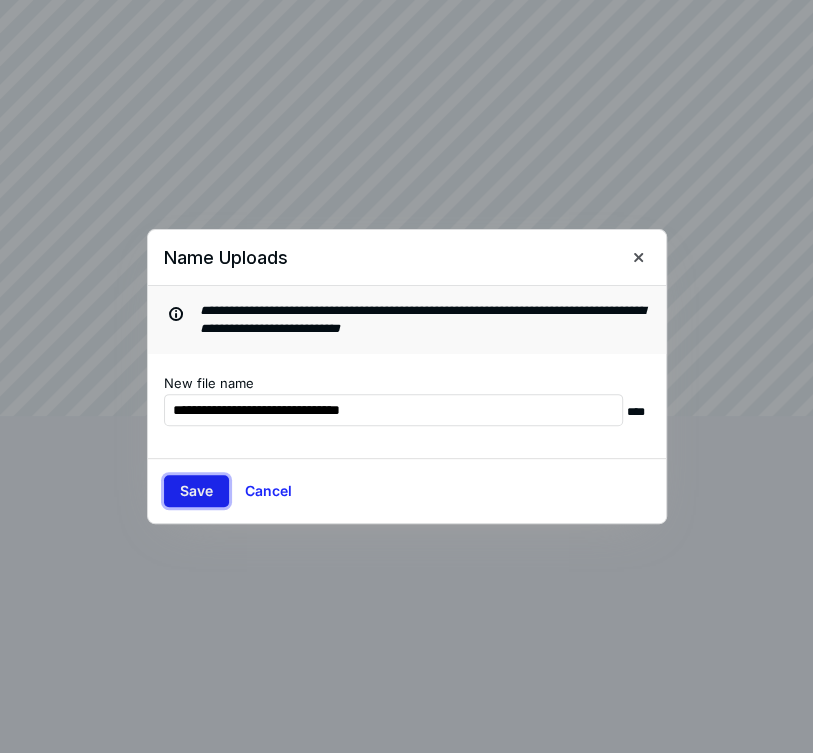 click on "Save" at bounding box center [196, 491] 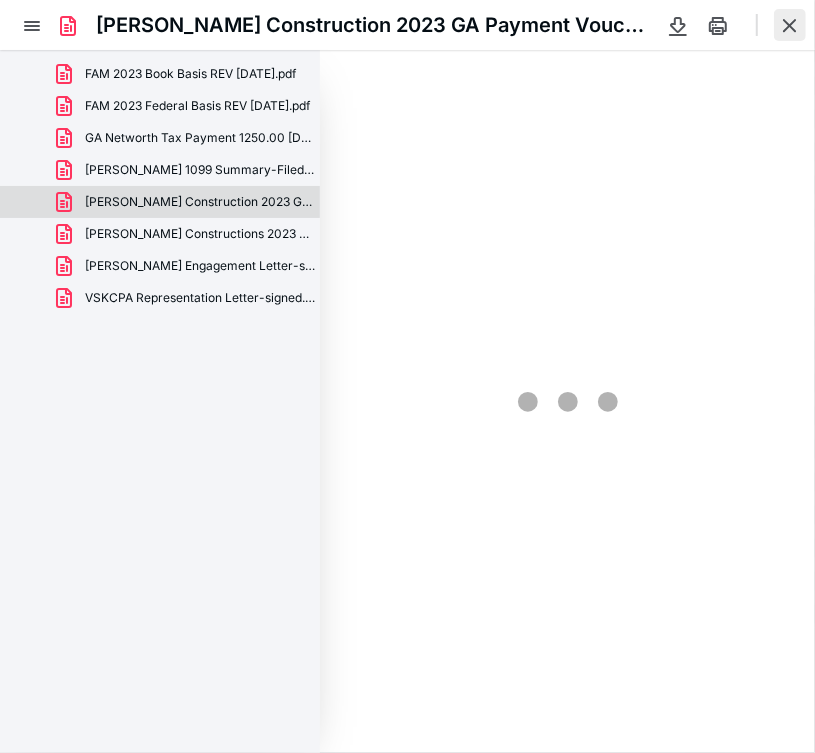 click at bounding box center [790, 25] 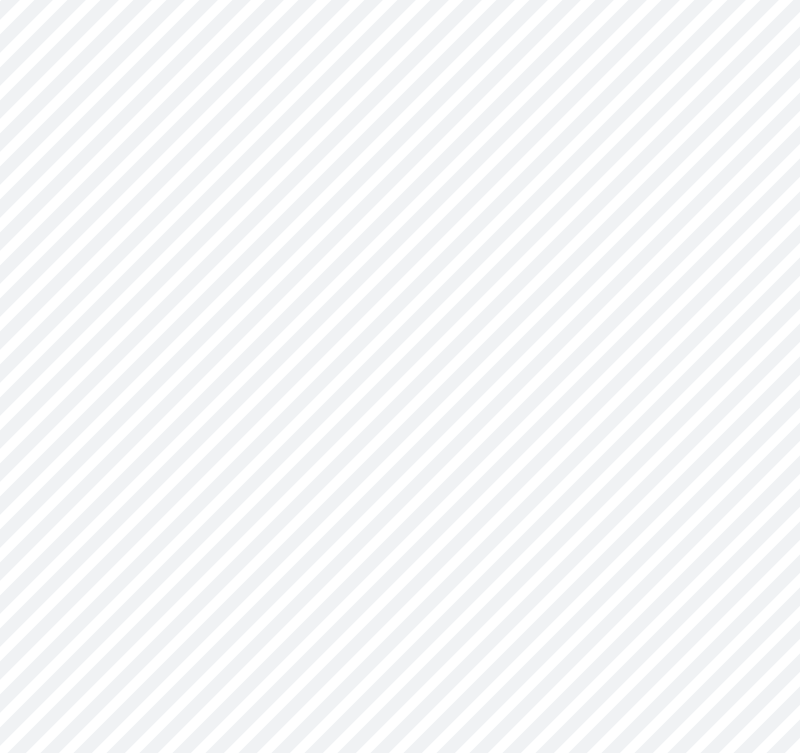 scroll, scrollTop: 300, scrollLeft: 0, axis: vertical 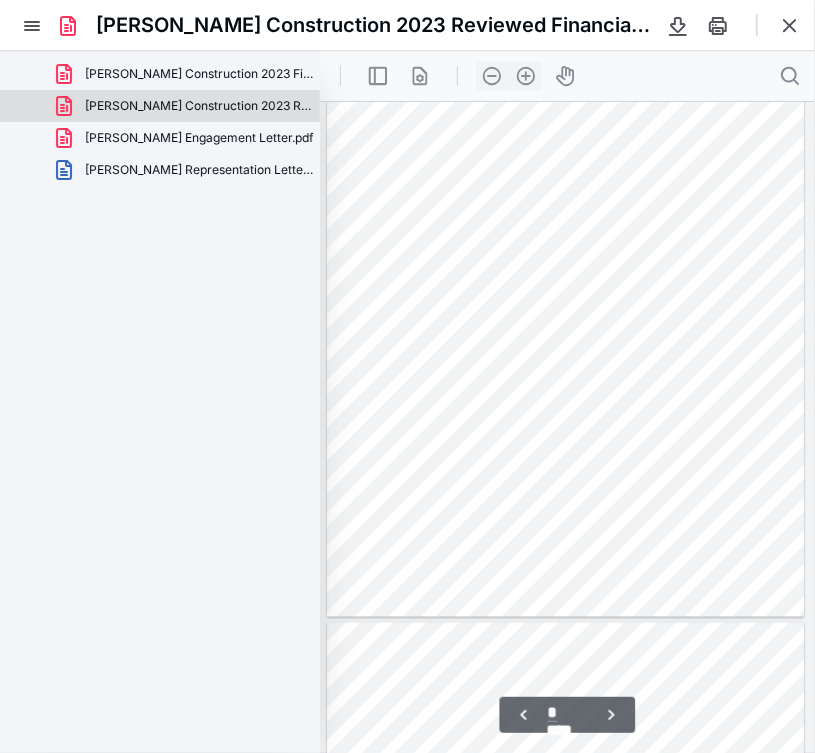type on "*" 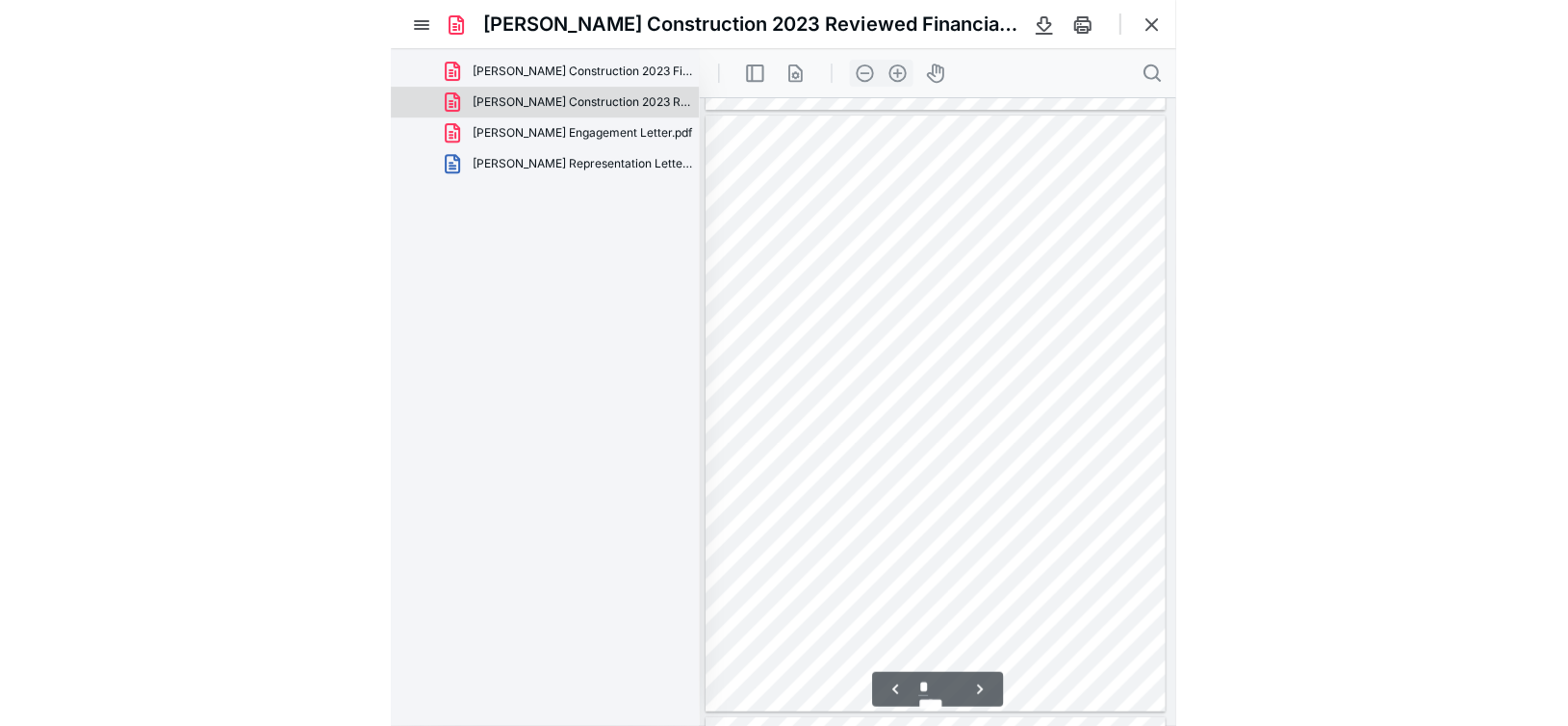 scroll, scrollTop: 4833, scrollLeft: 0, axis: vertical 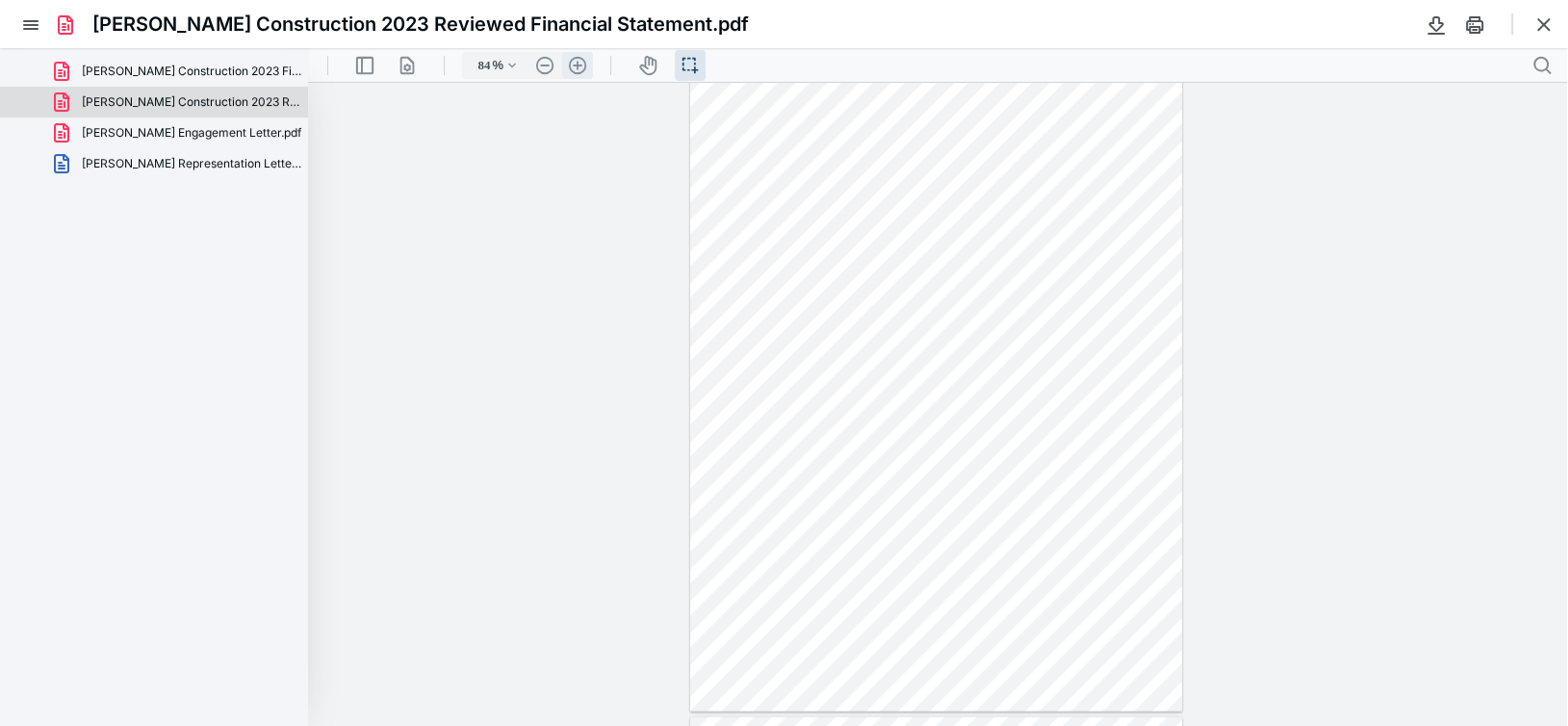 click on ".cls-1{fill:#abb0c4;} icon - header - zoom - in - line" at bounding box center [578, 65] 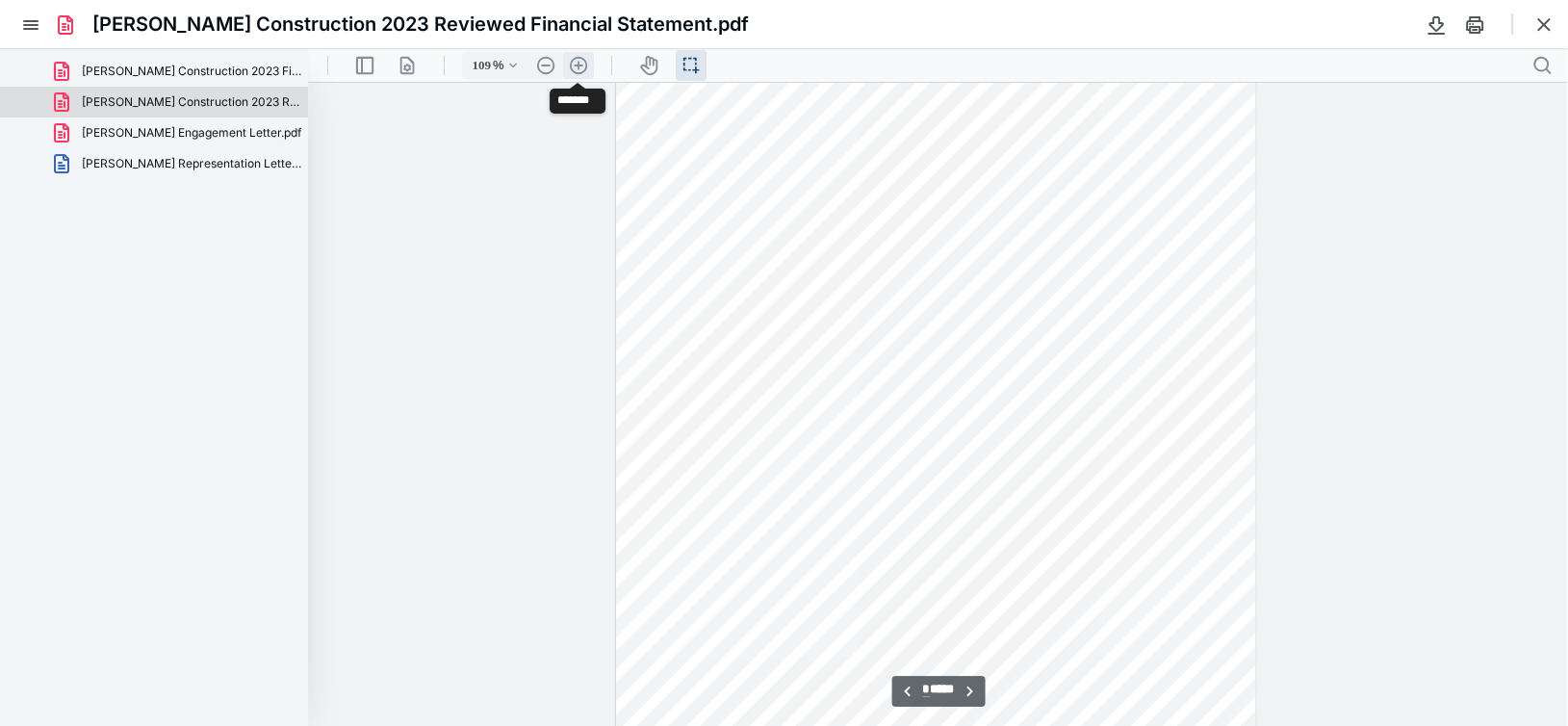 click on ".cls-1{fill:#abb0c4;} icon - header - zoom - in - line" at bounding box center (578, 65) 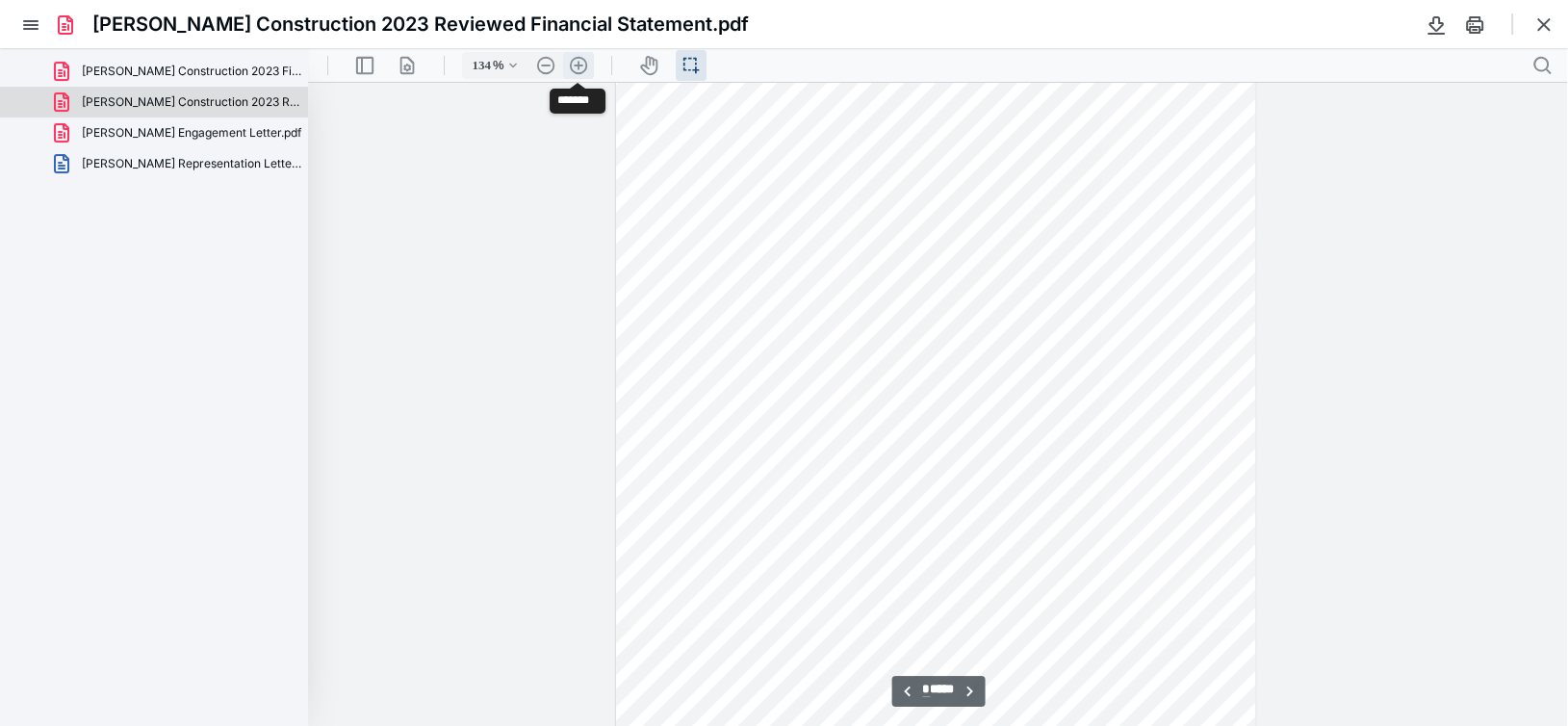 click on ".cls-1{fill:#abb0c4;} icon - header - zoom - in - line" at bounding box center [578, 65] 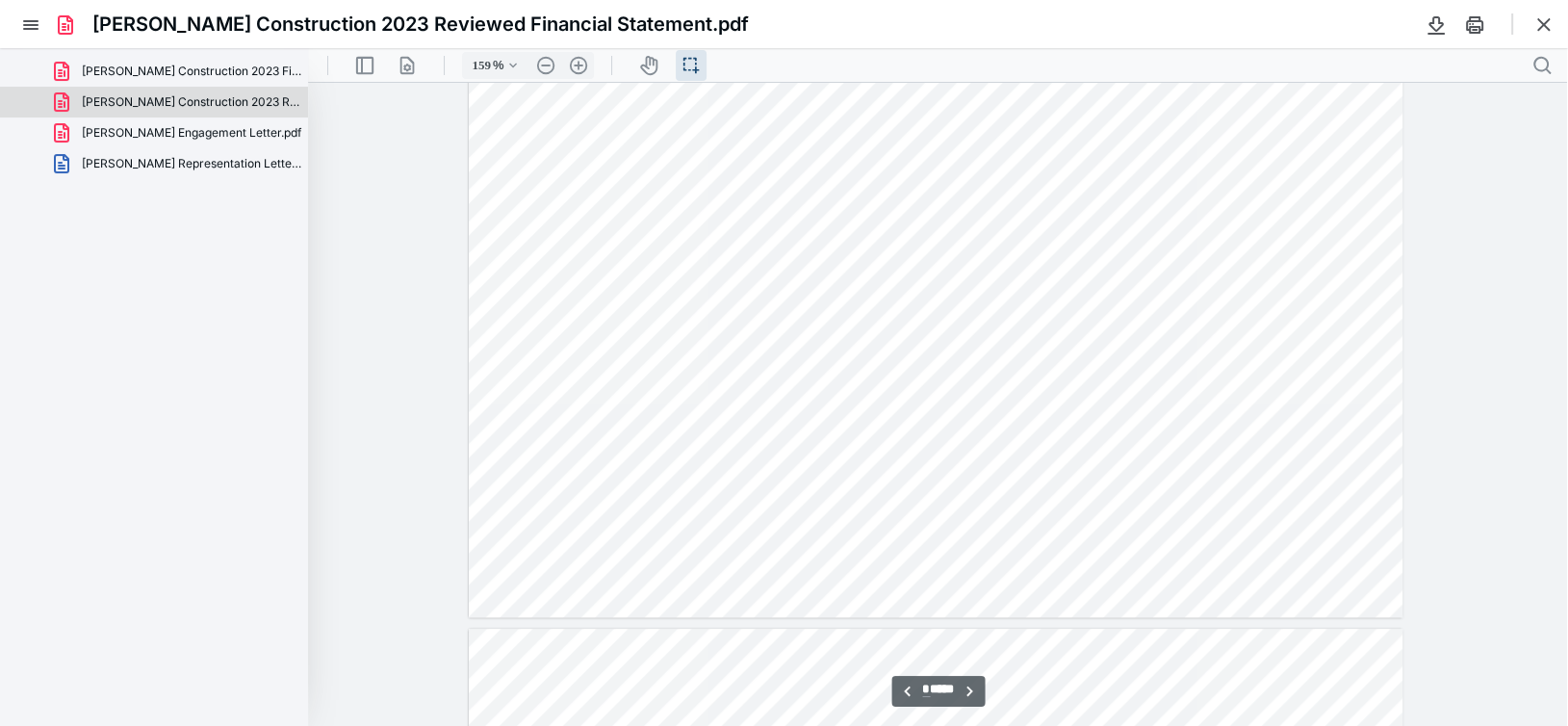 scroll, scrollTop: 10047, scrollLeft: 0, axis: vertical 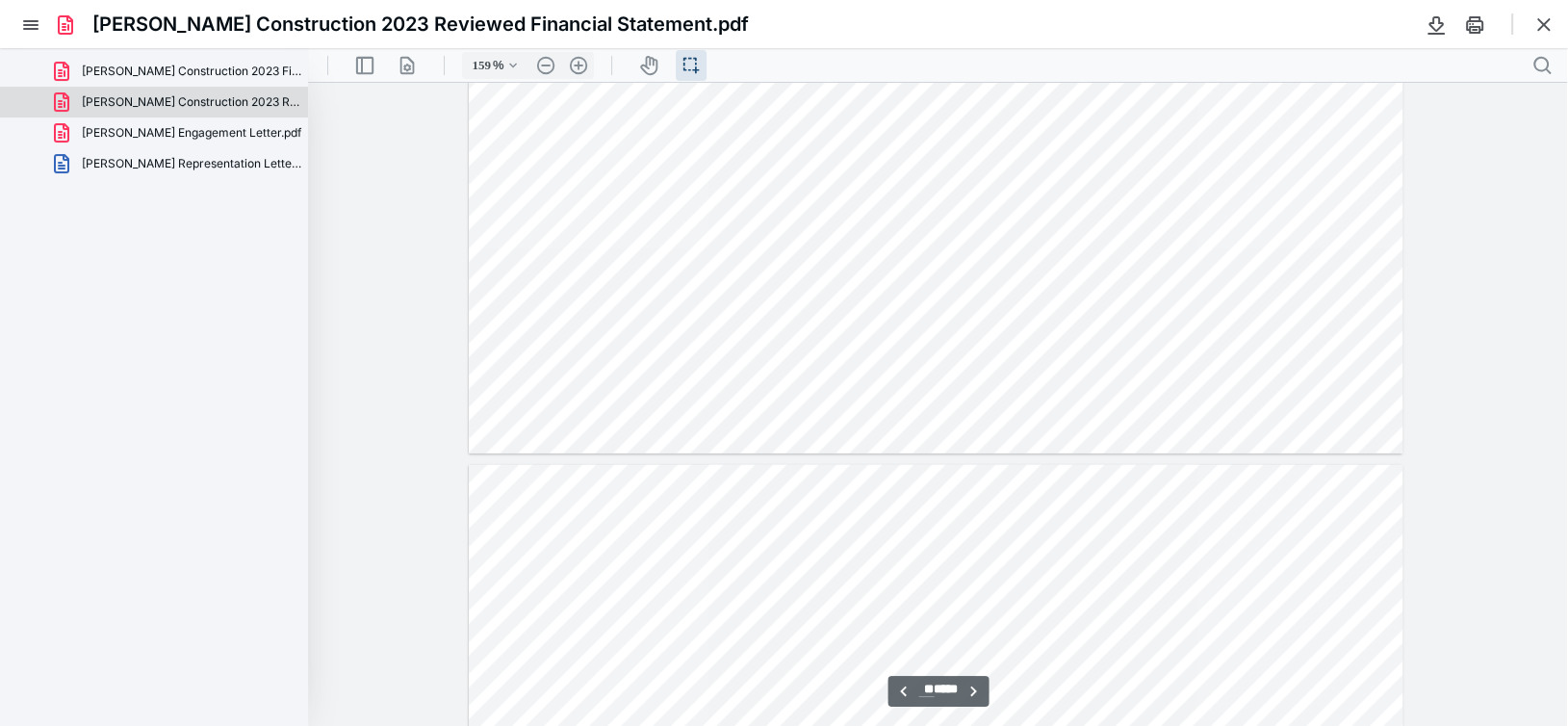 type on "**" 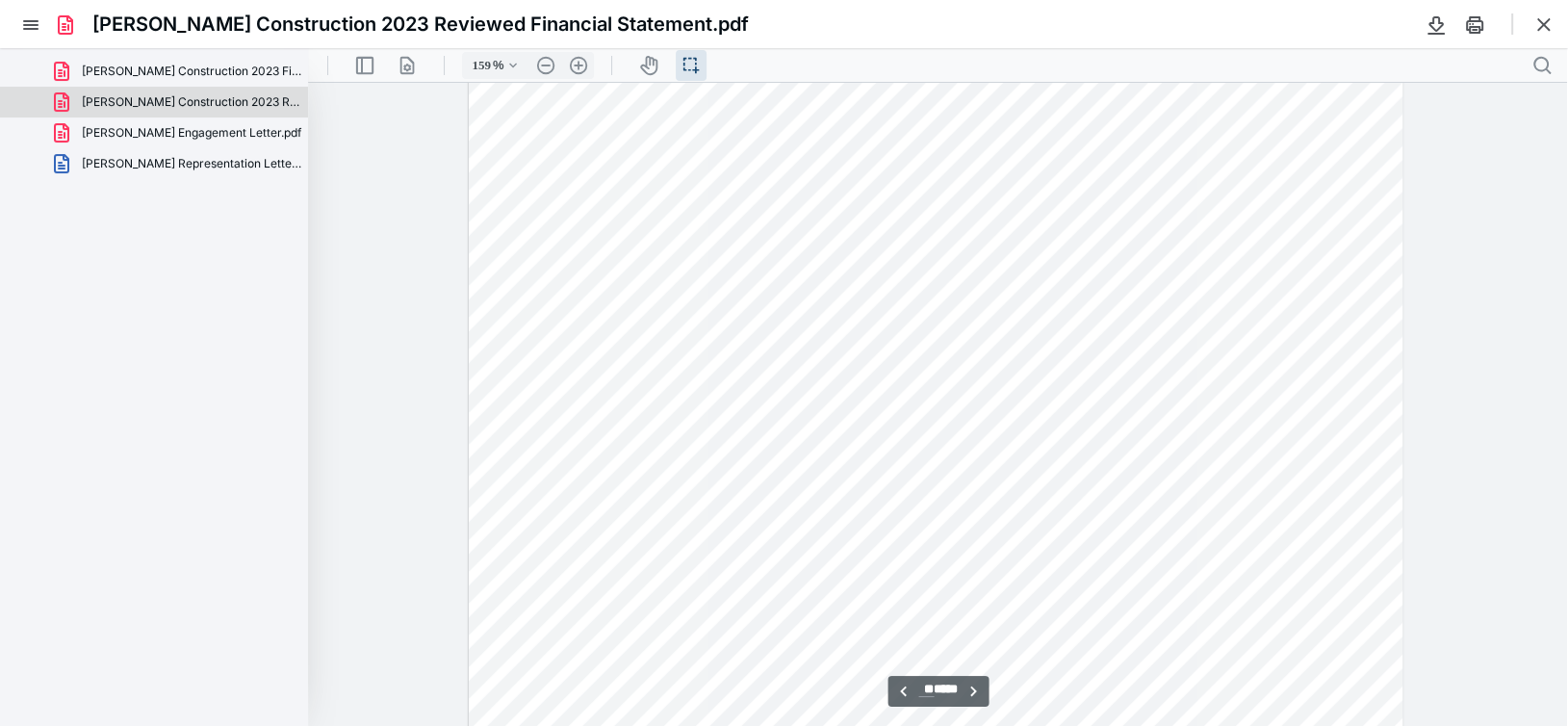 scroll, scrollTop: 14894, scrollLeft: 0, axis: vertical 